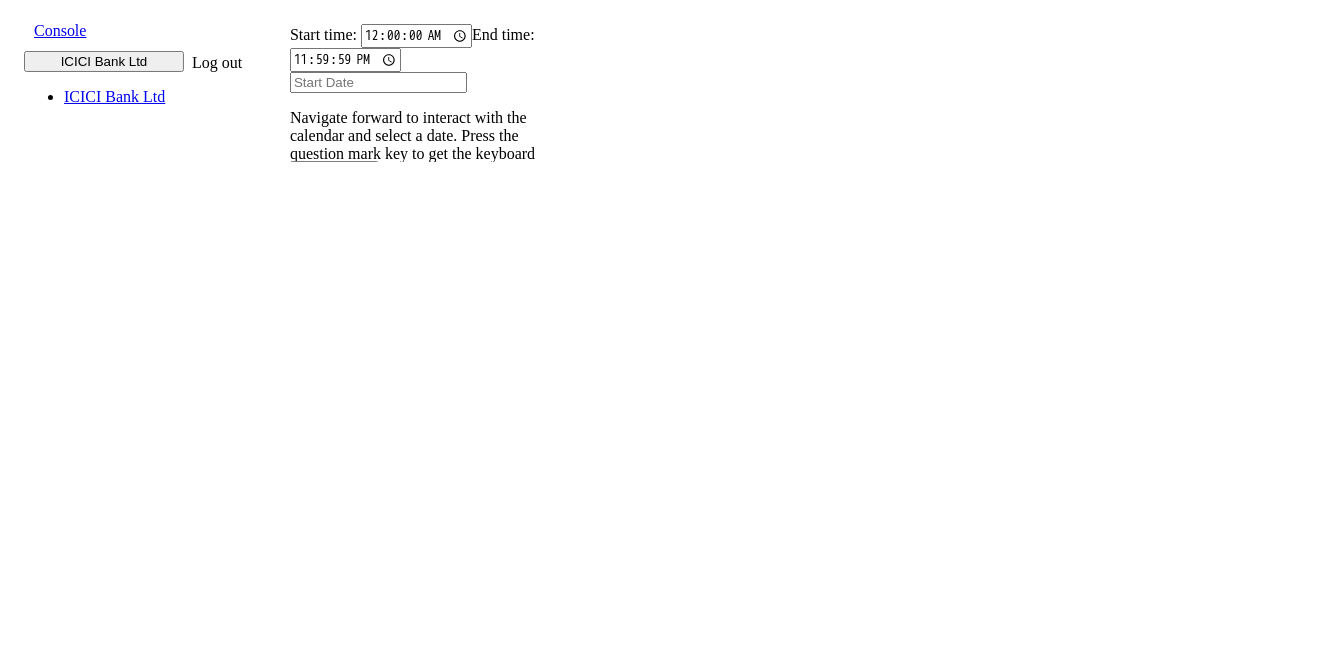 scroll, scrollTop: 0, scrollLeft: 0, axis: both 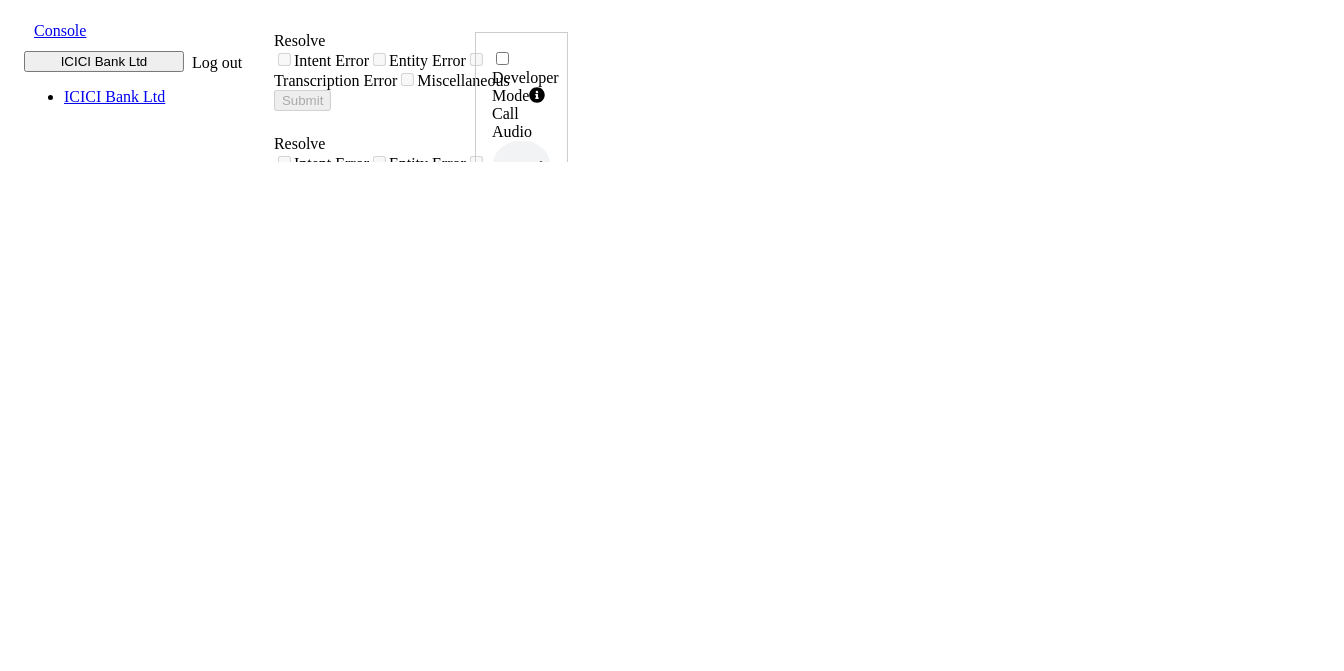 click 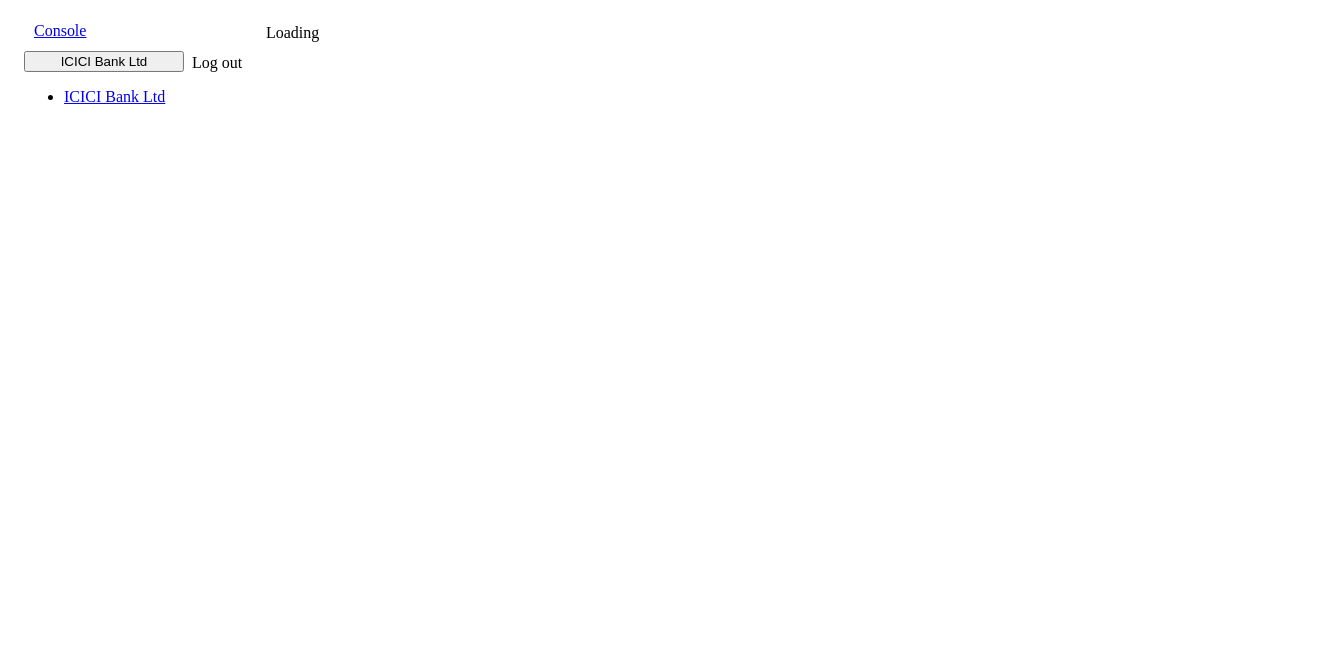 scroll, scrollTop: 0, scrollLeft: 0, axis: both 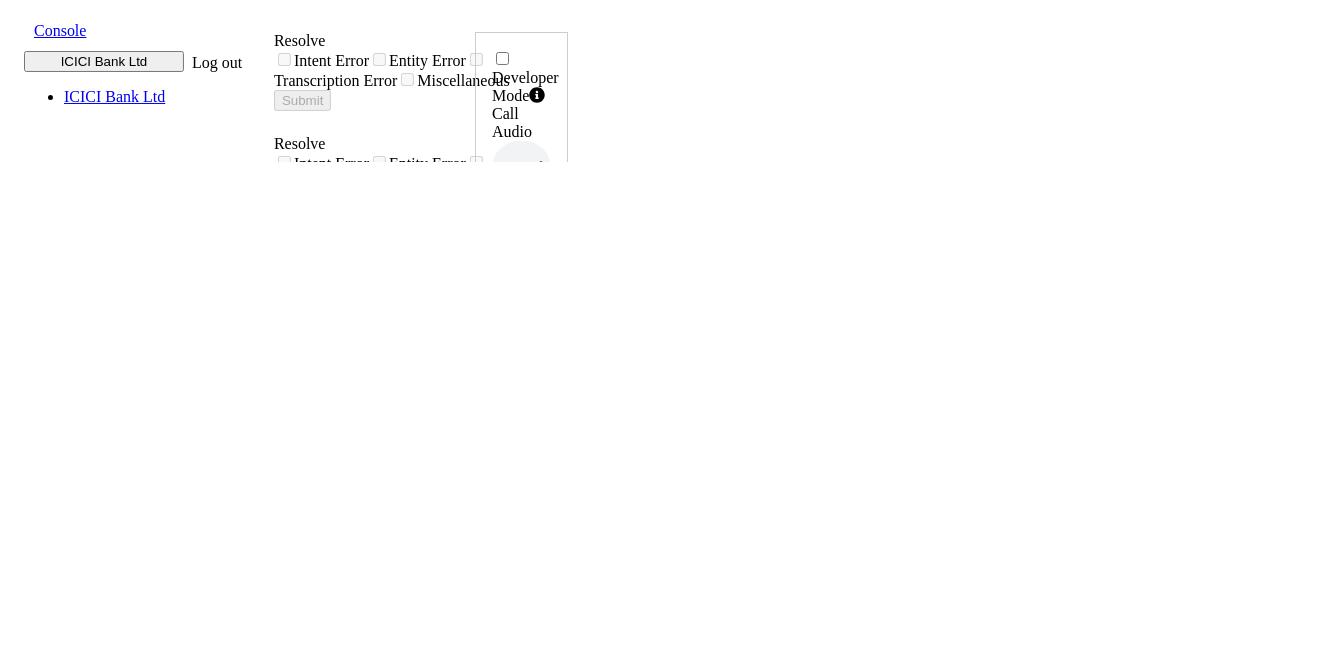 click 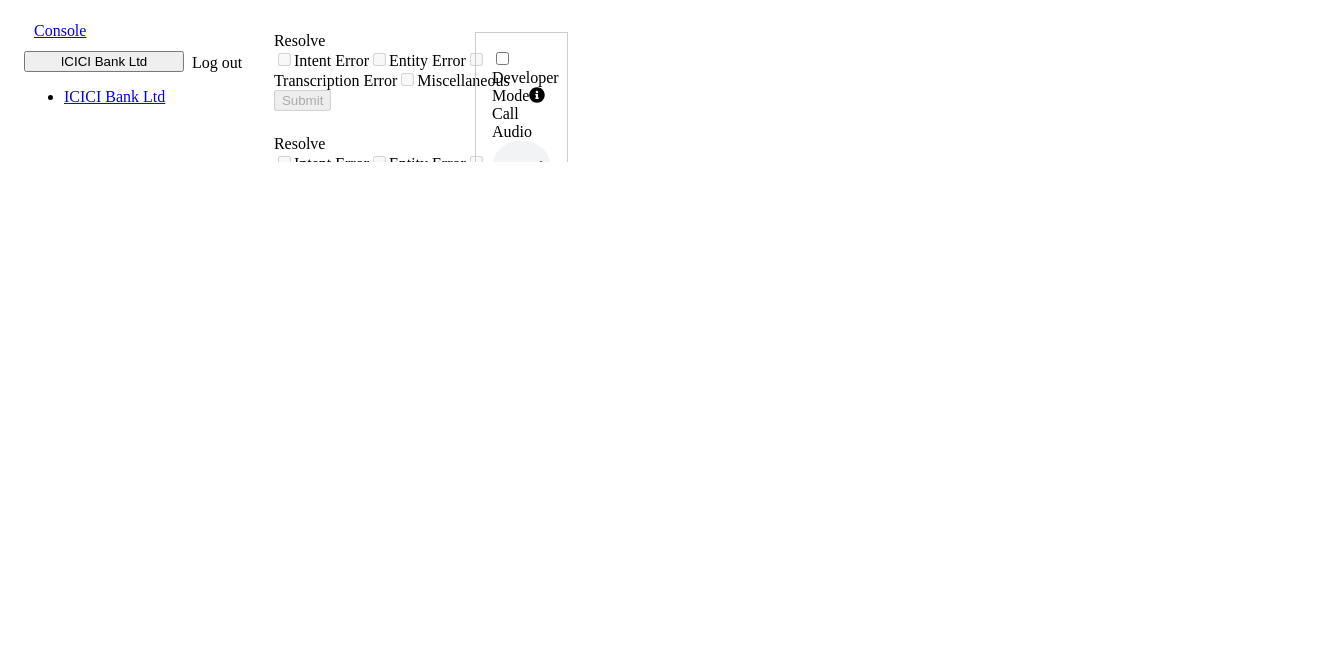 drag, startPoint x: 1206, startPoint y: 411, endPoint x: 1251, endPoint y: 422, distance: 46.32494 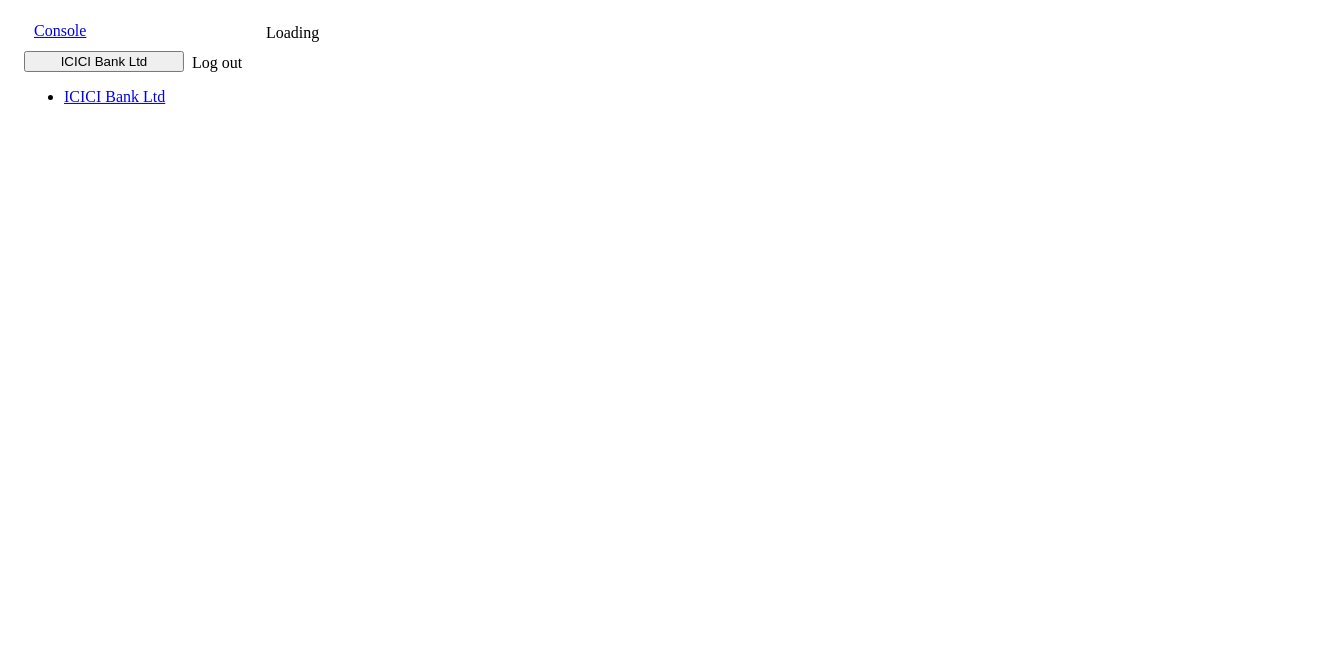 scroll, scrollTop: 0, scrollLeft: 0, axis: both 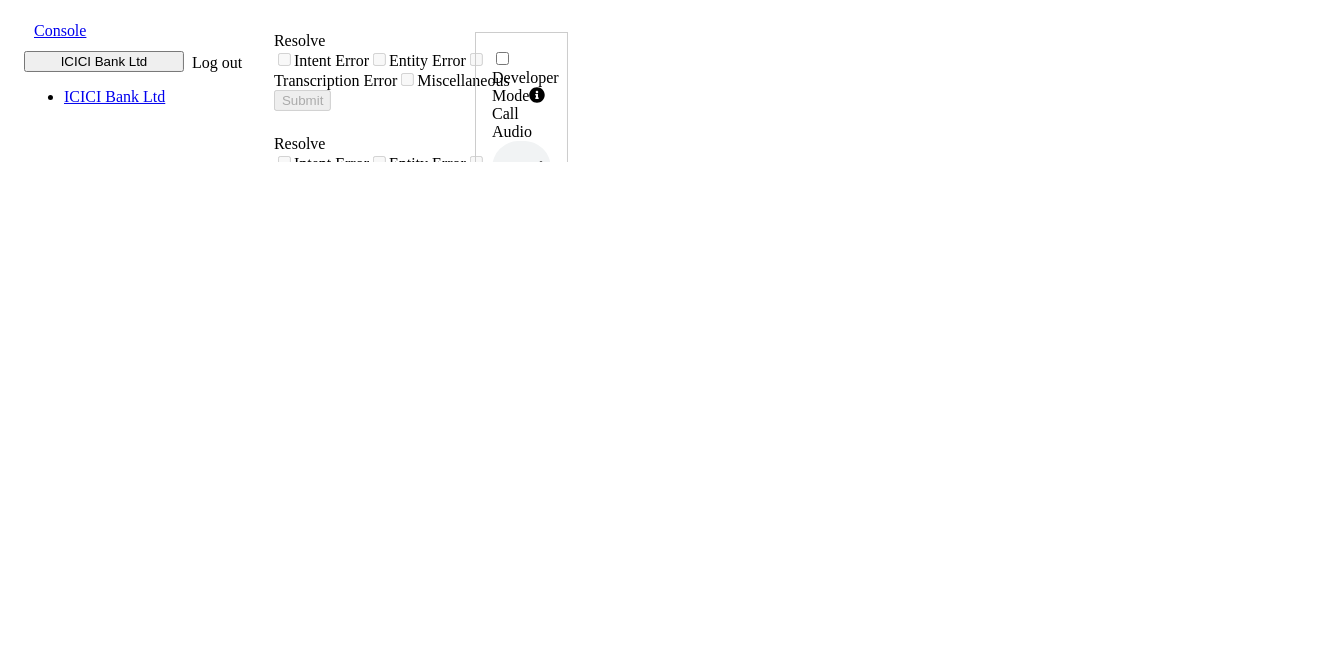click 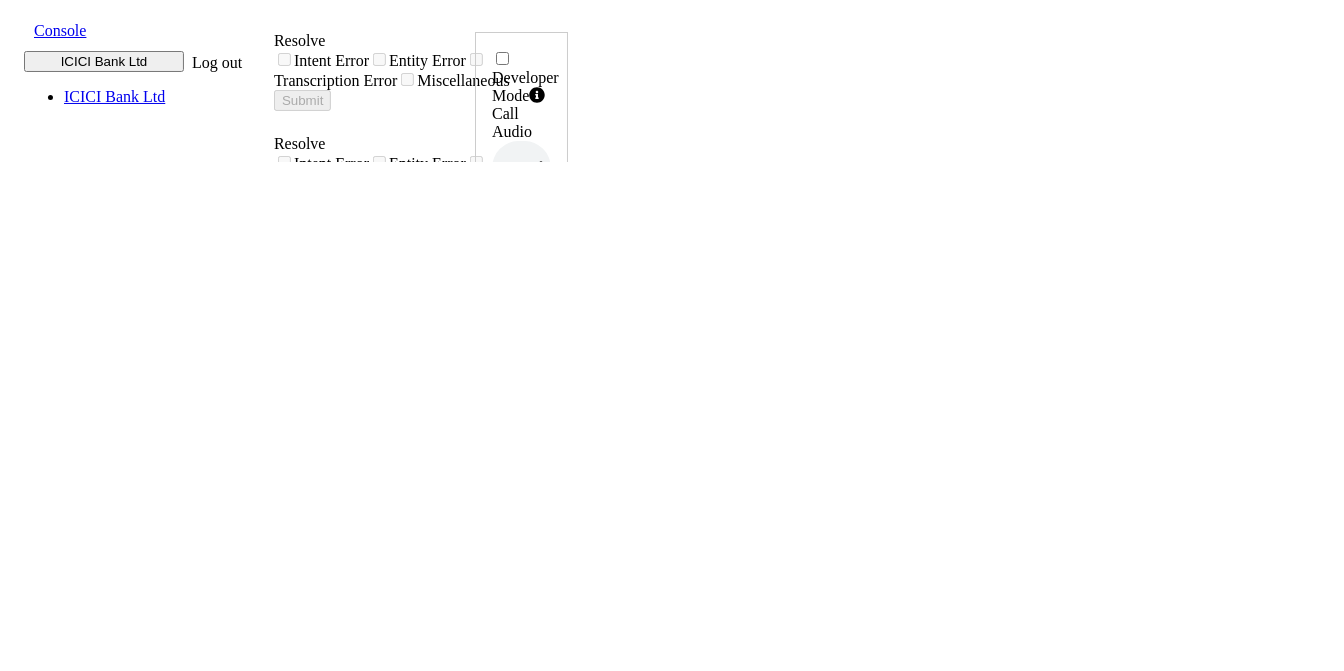 drag, startPoint x: 1201, startPoint y: 425, endPoint x: 1272, endPoint y: 430, distance: 71.17584 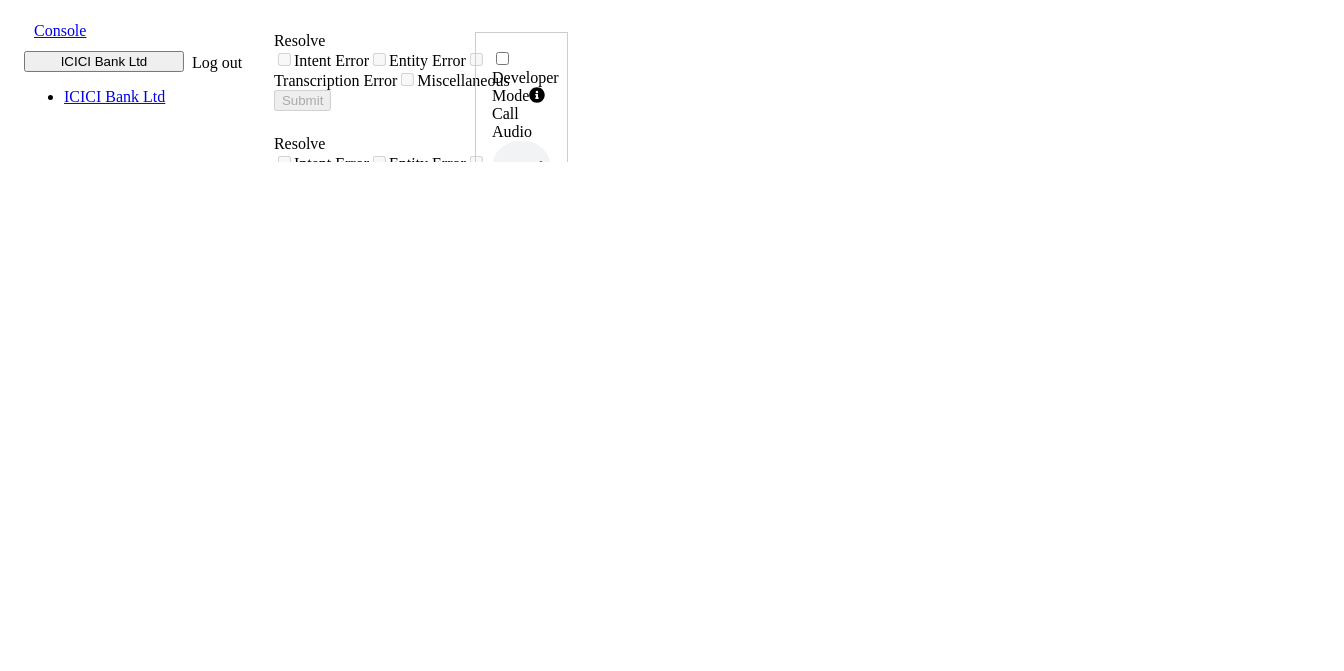 scroll, scrollTop: 0, scrollLeft: 0, axis: both 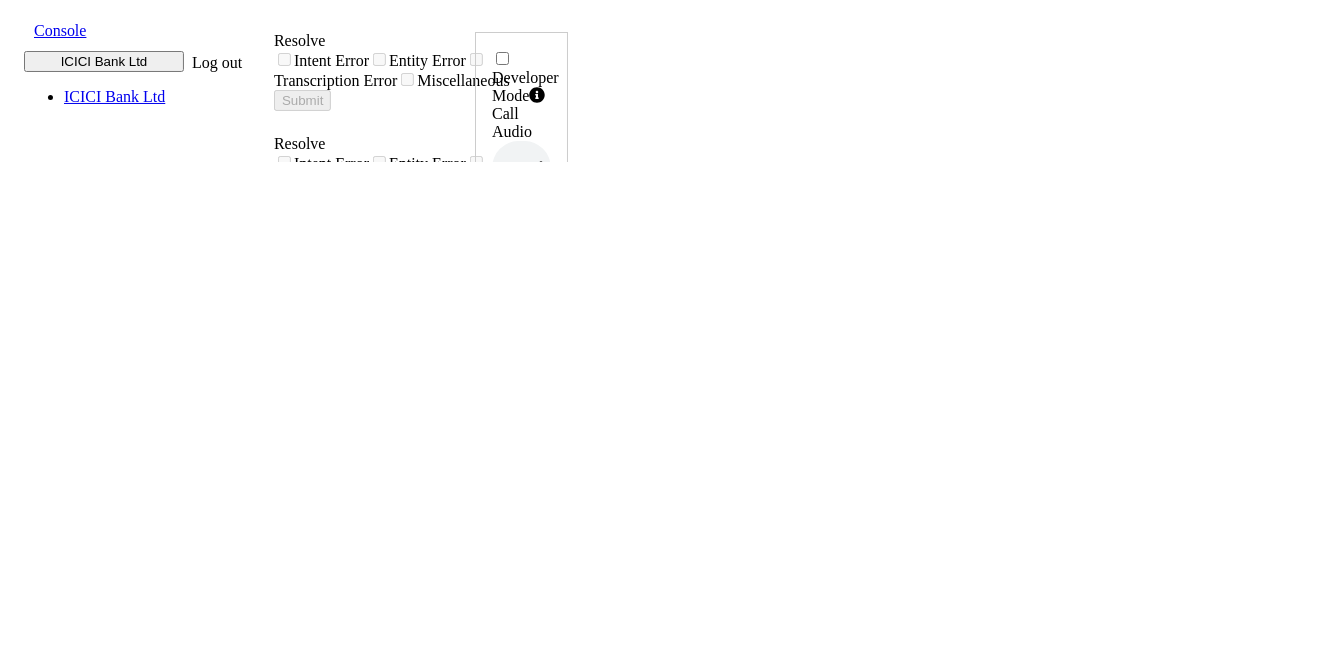 click 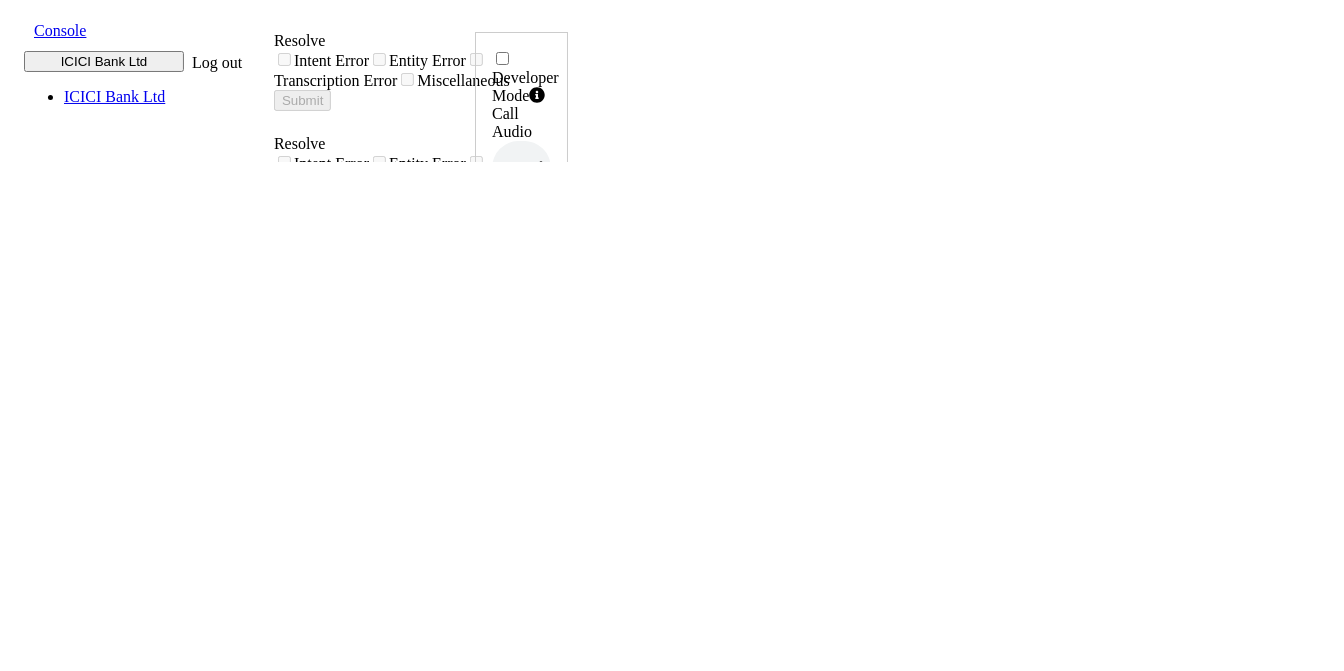 scroll, scrollTop: 0, scrollLeft: 0, axis: both 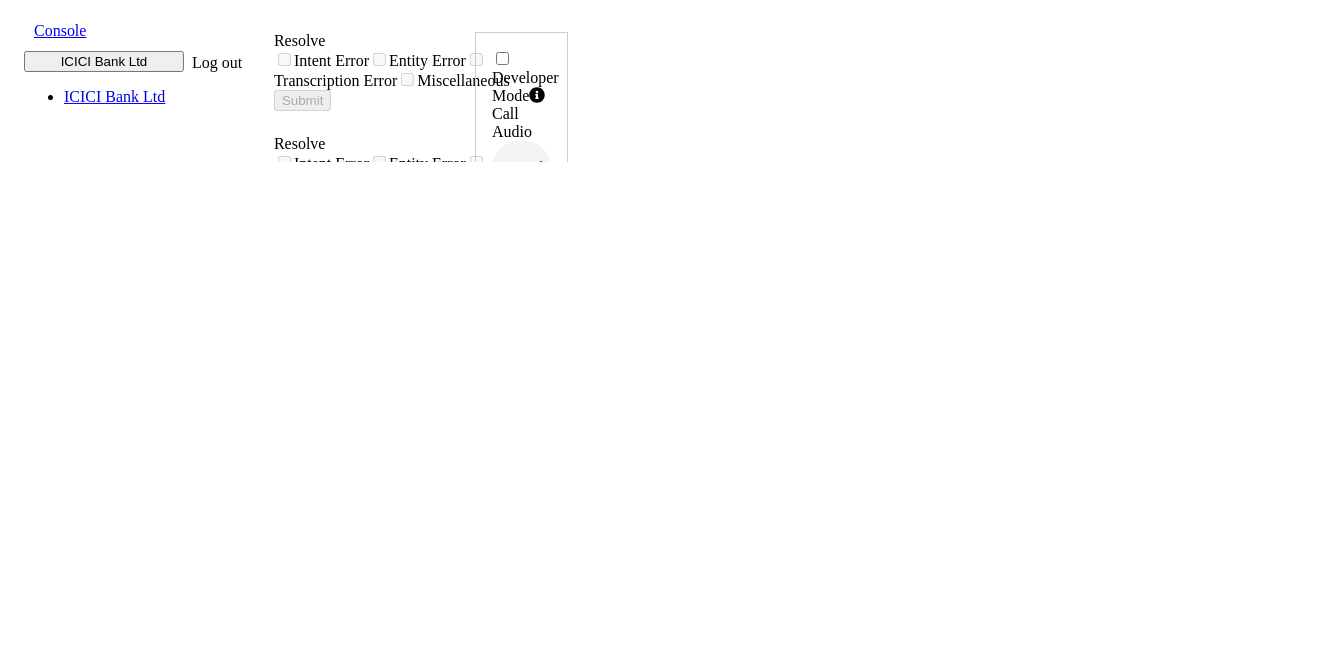click 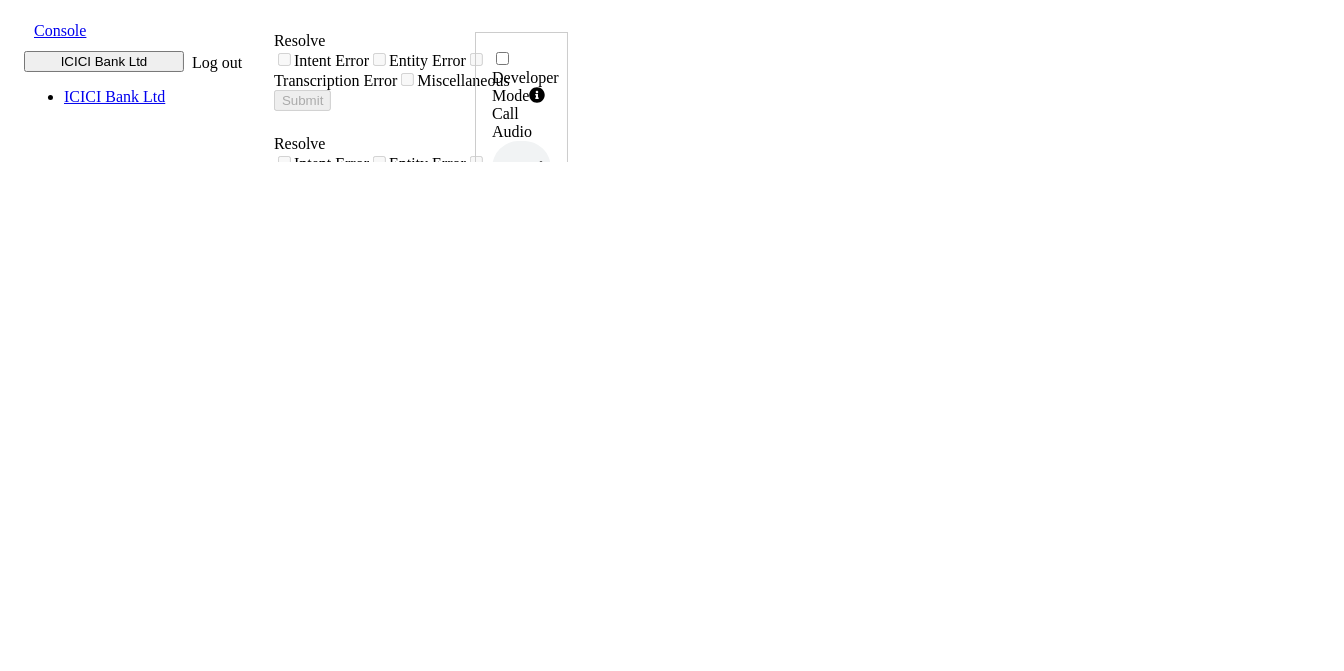 scroll, scrollTop: 0, scrollLeft: 0, axis: both 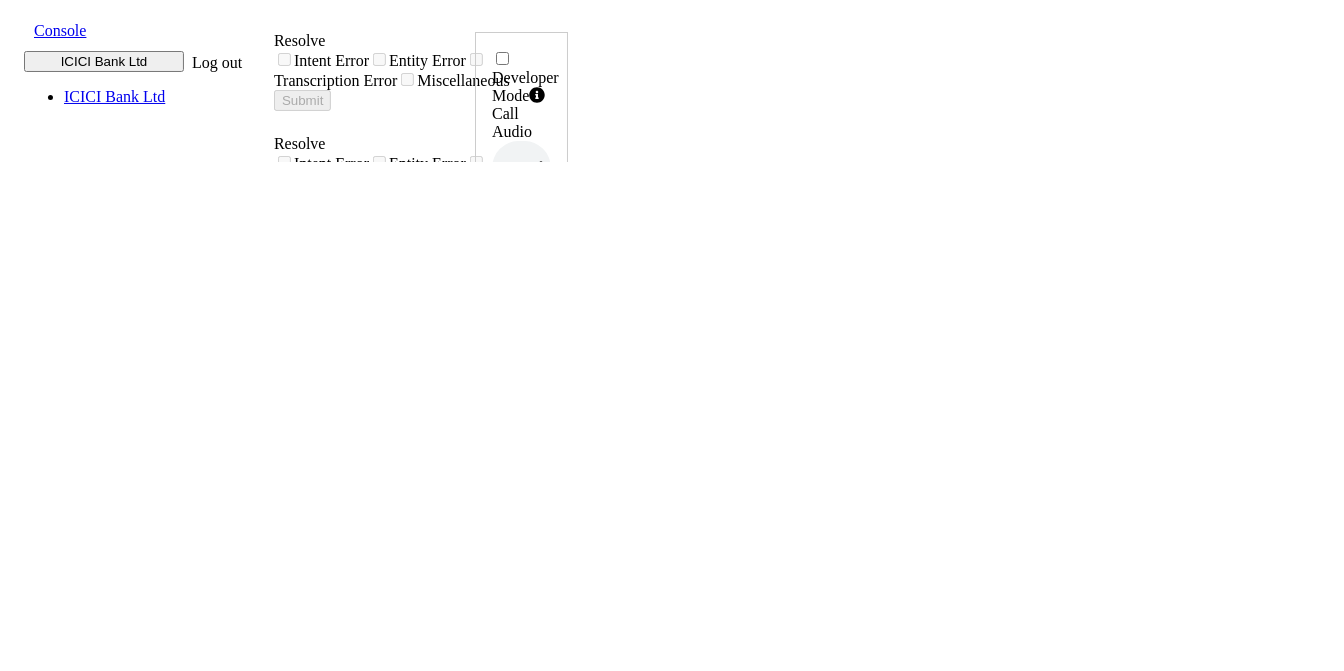 click 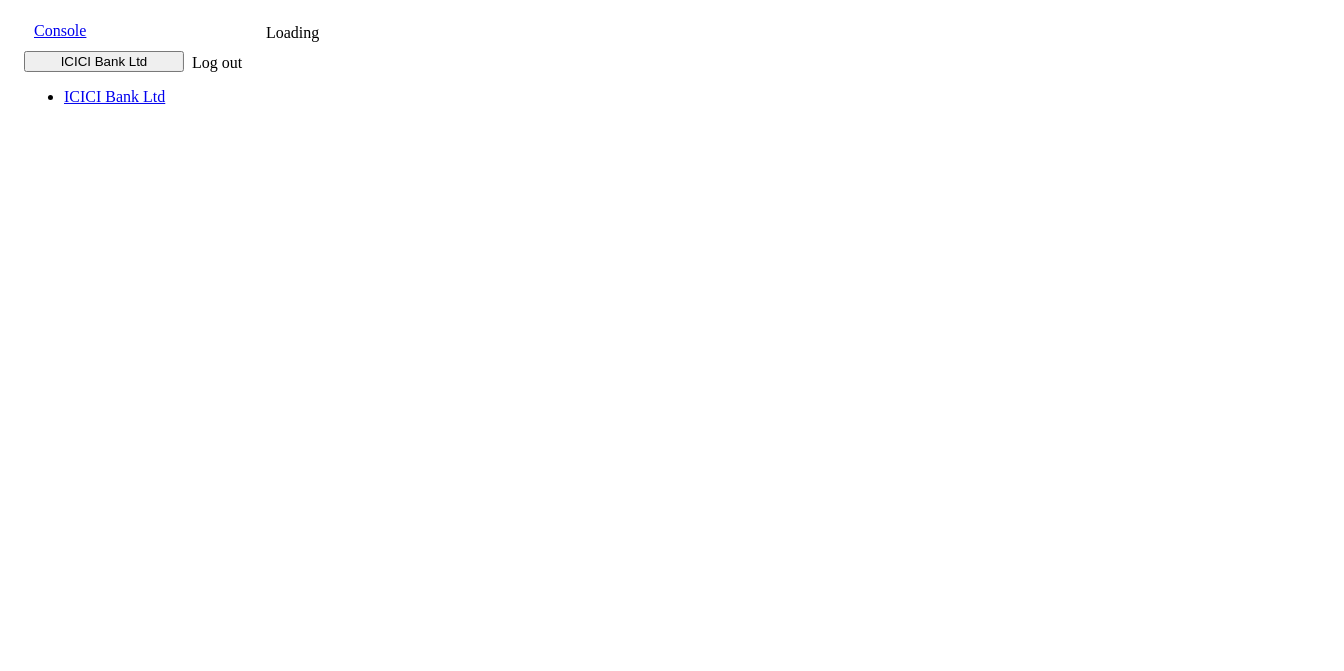 scroll, scrollTop: 0, scrollLeft: 0, axis: both 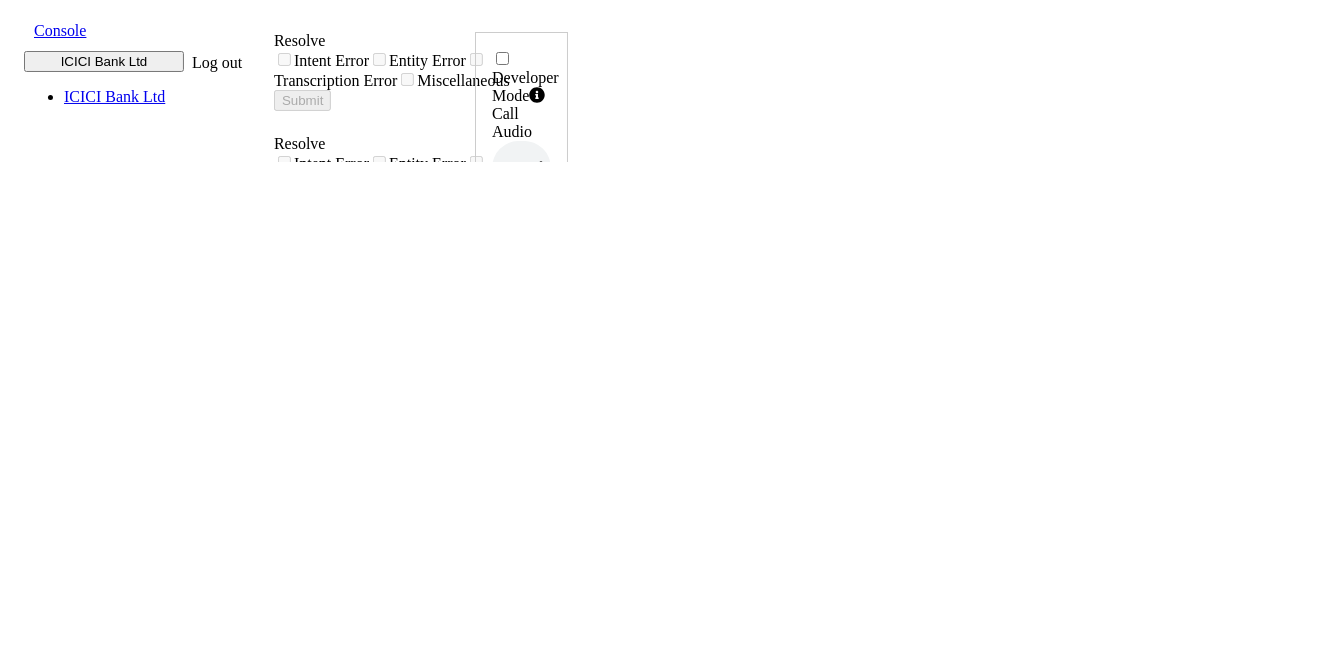 click 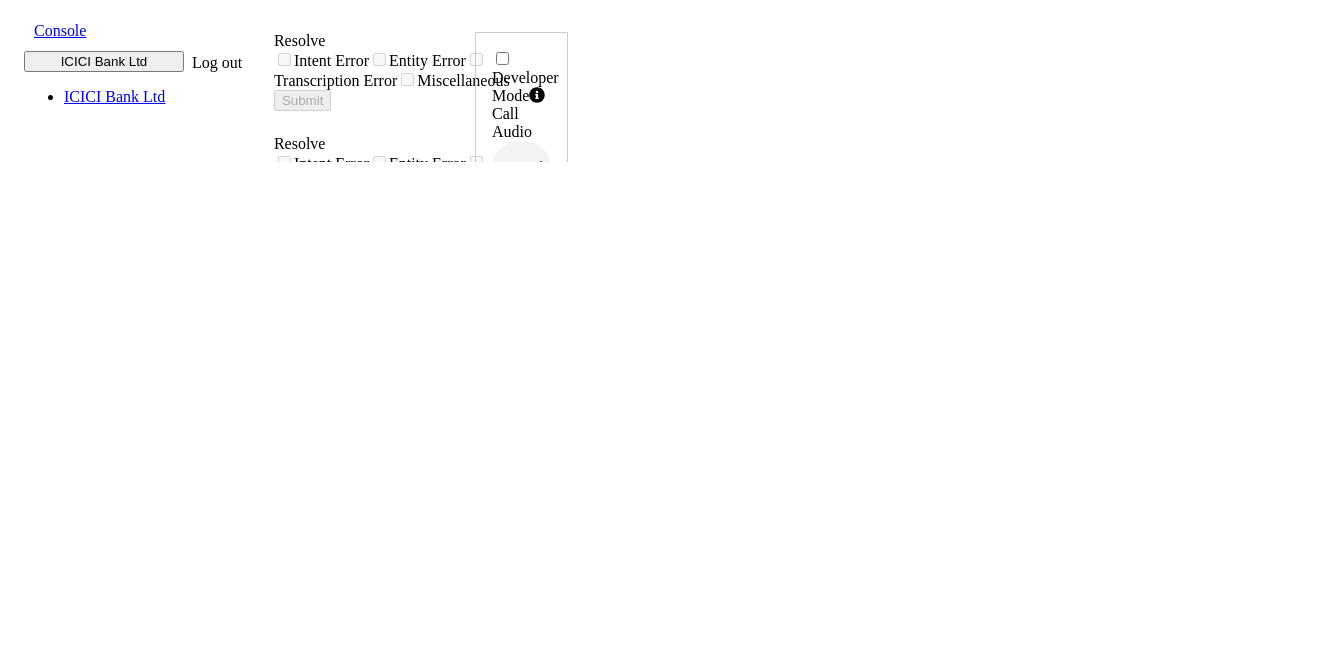 click 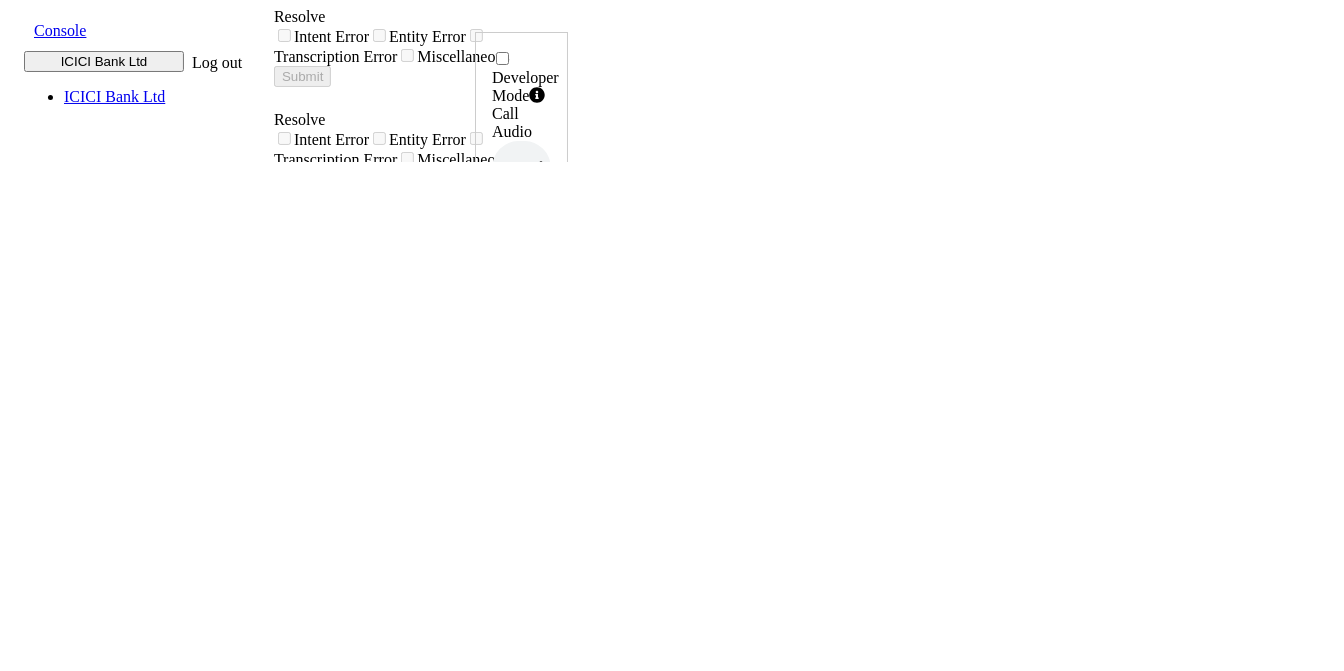 scroll, scrollTop: 0, scrollLeft: 0, axis: both 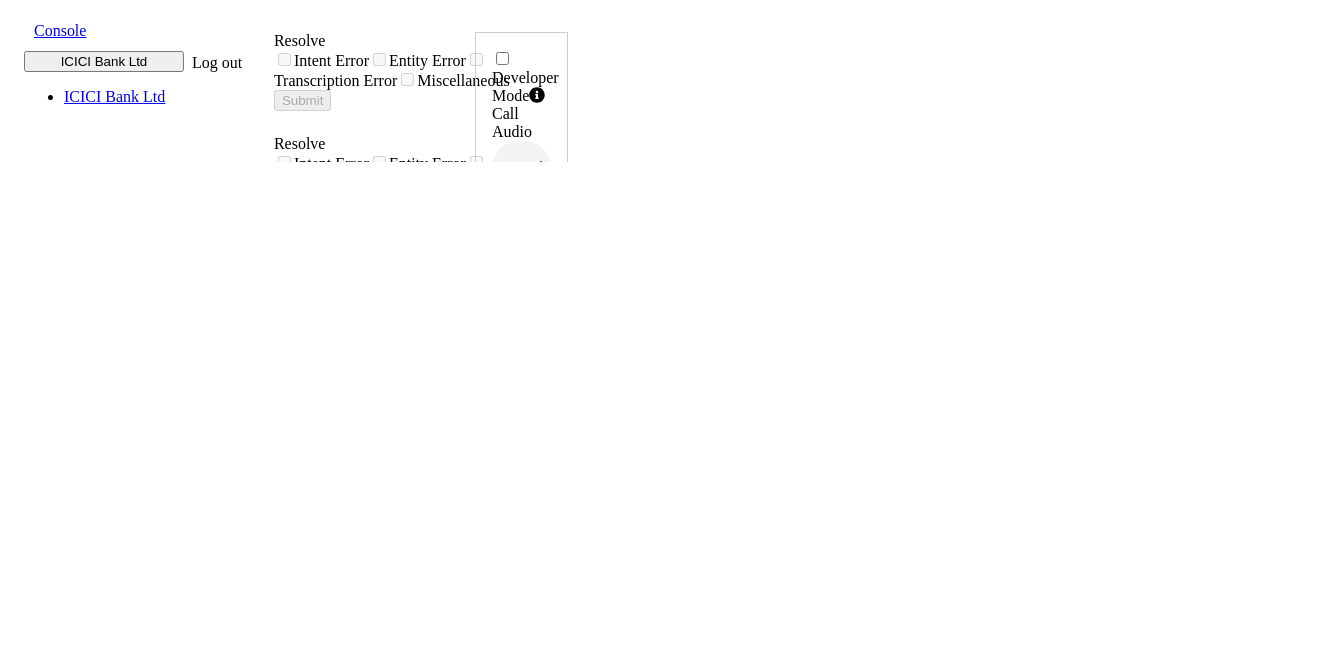 click 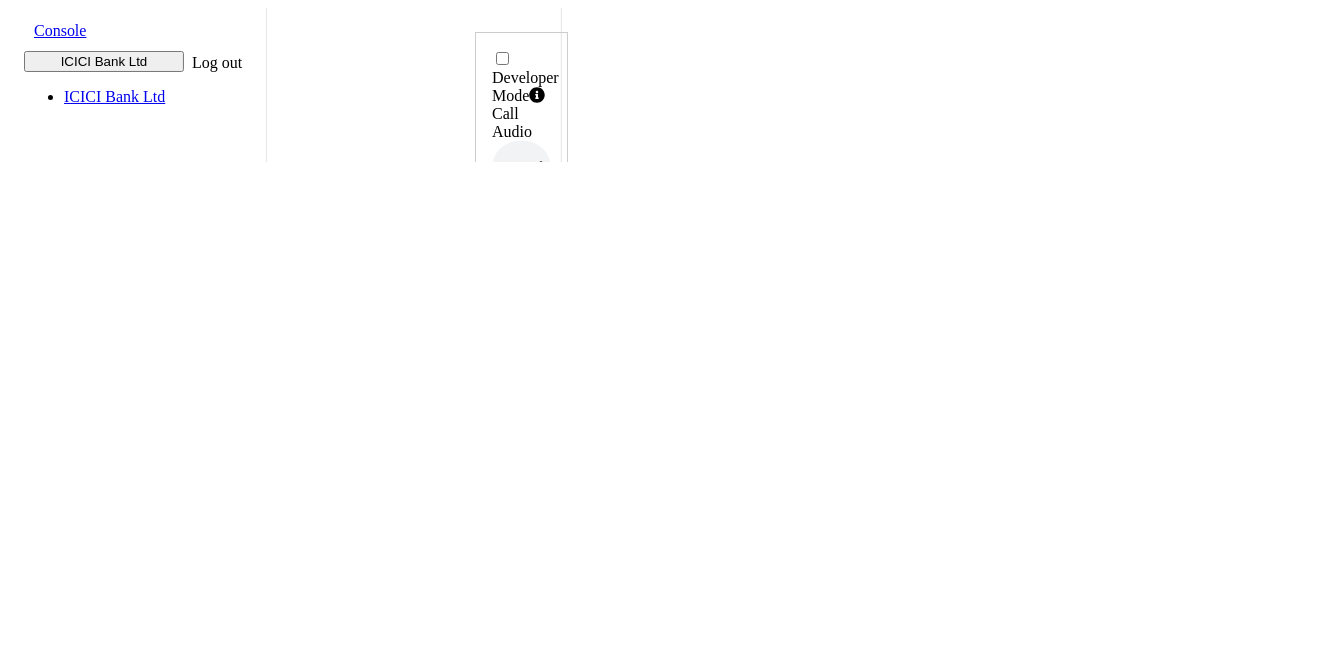 scroll, scrollTop: 433, scrollLeft: 0, axis: vertical 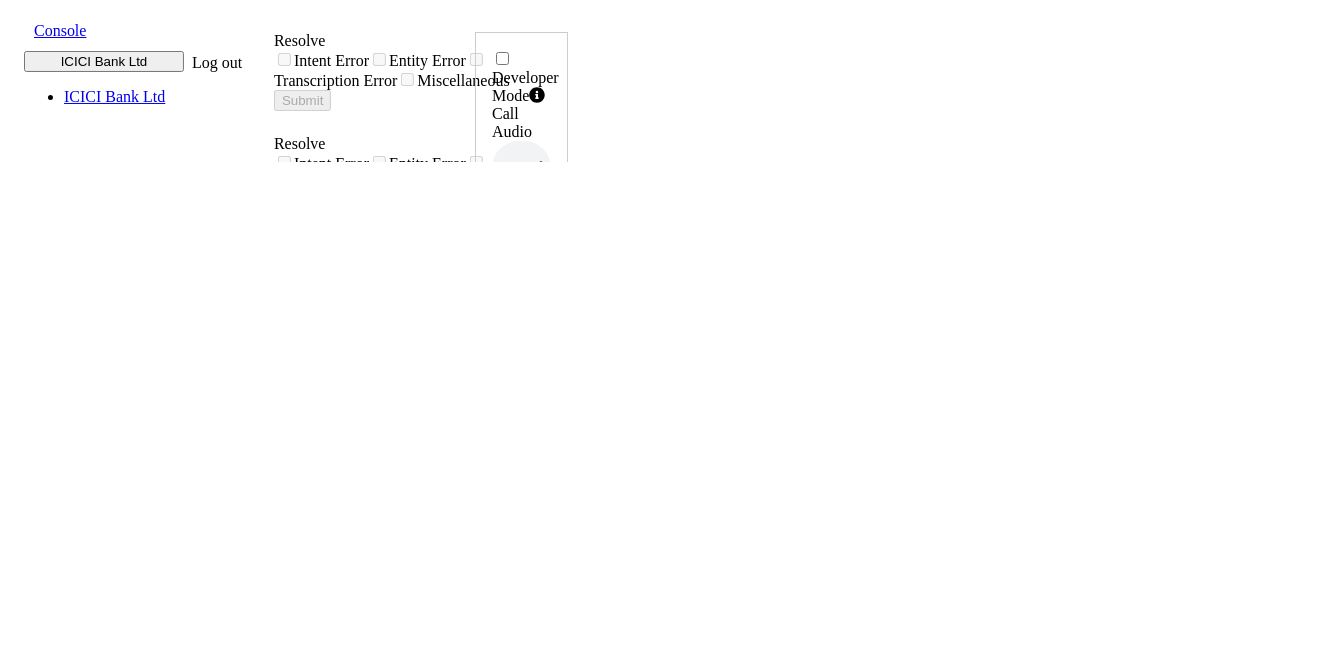 click 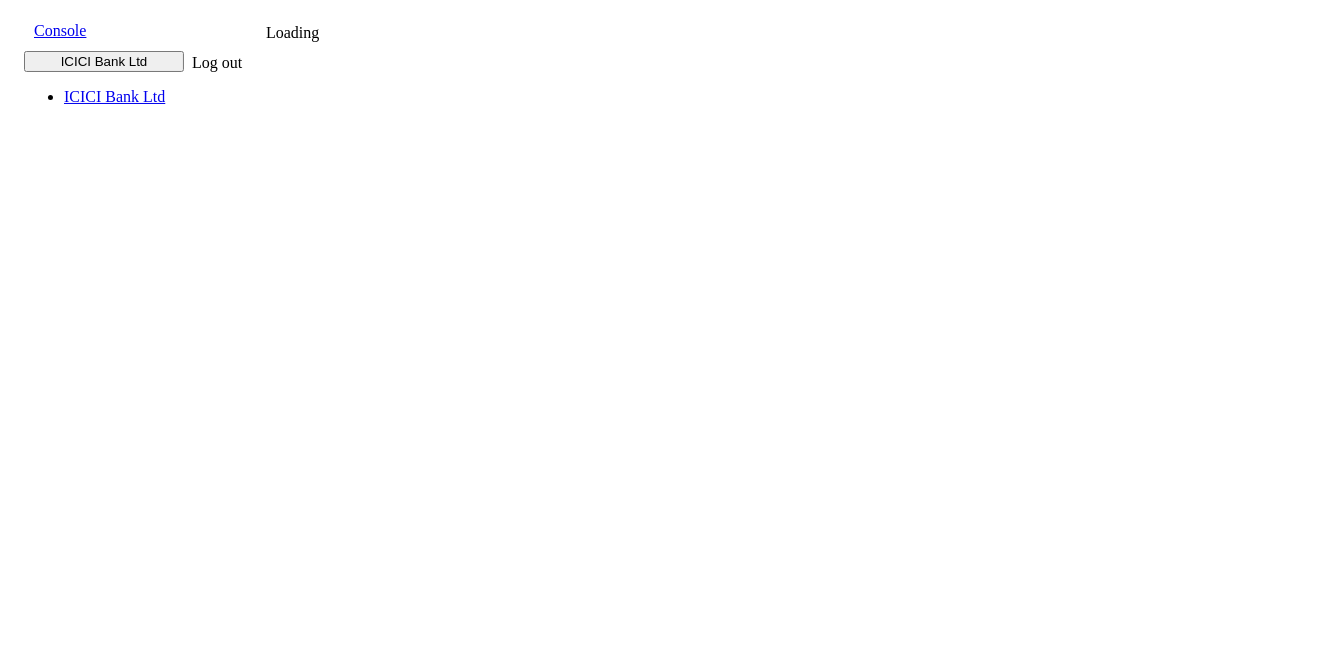 scroll, scrollTop: 0, scrollLeft: 0, axis: both 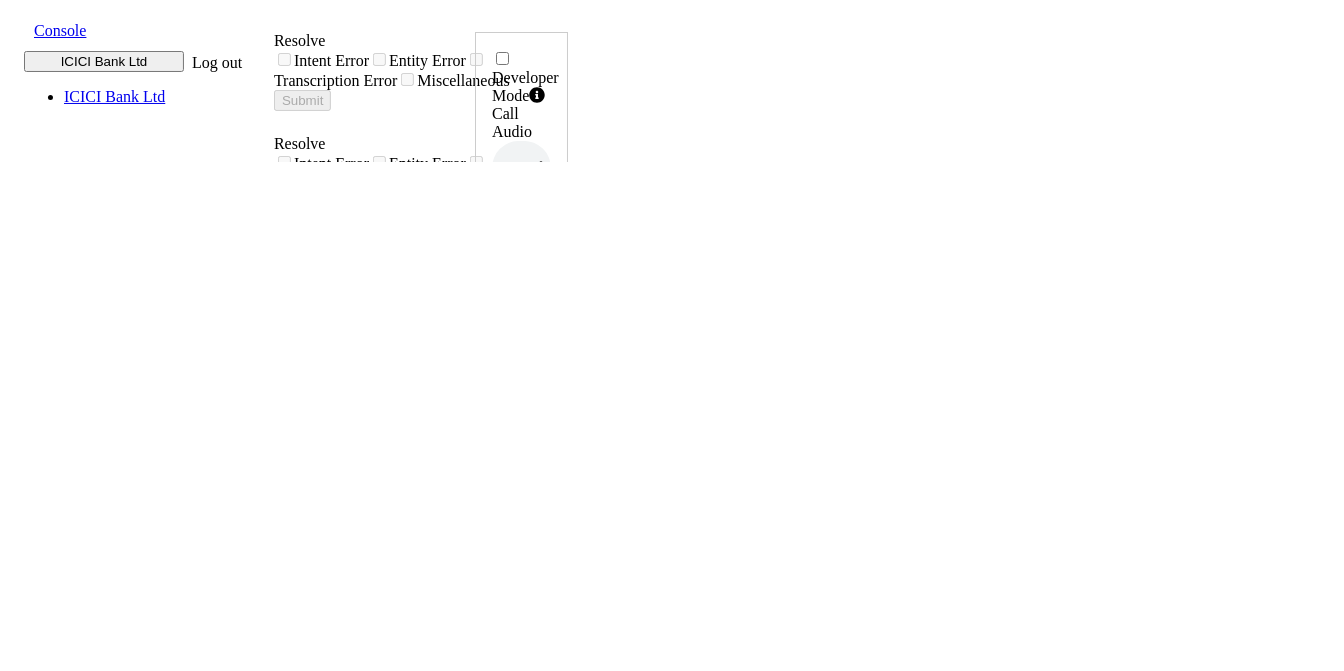 click 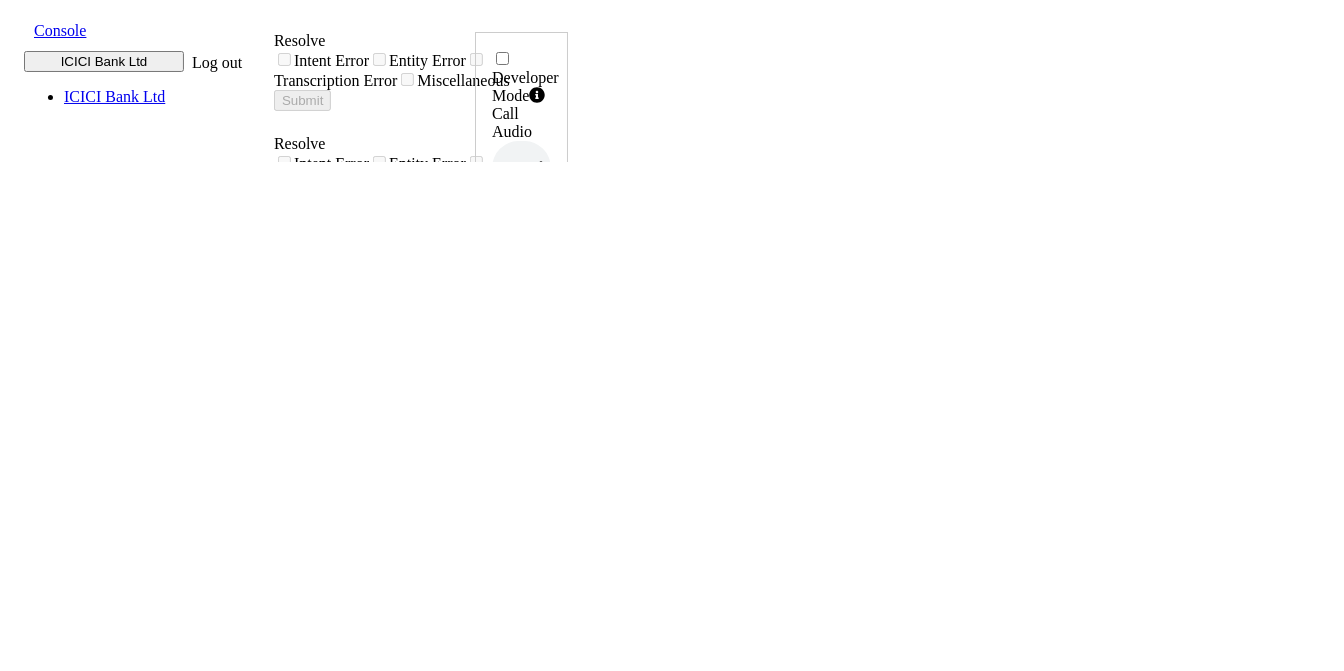 drag, startPoint x: 1208, startPoint y: 419, endPoint x: 1270, endPoint y: 423, distance: 62.1289 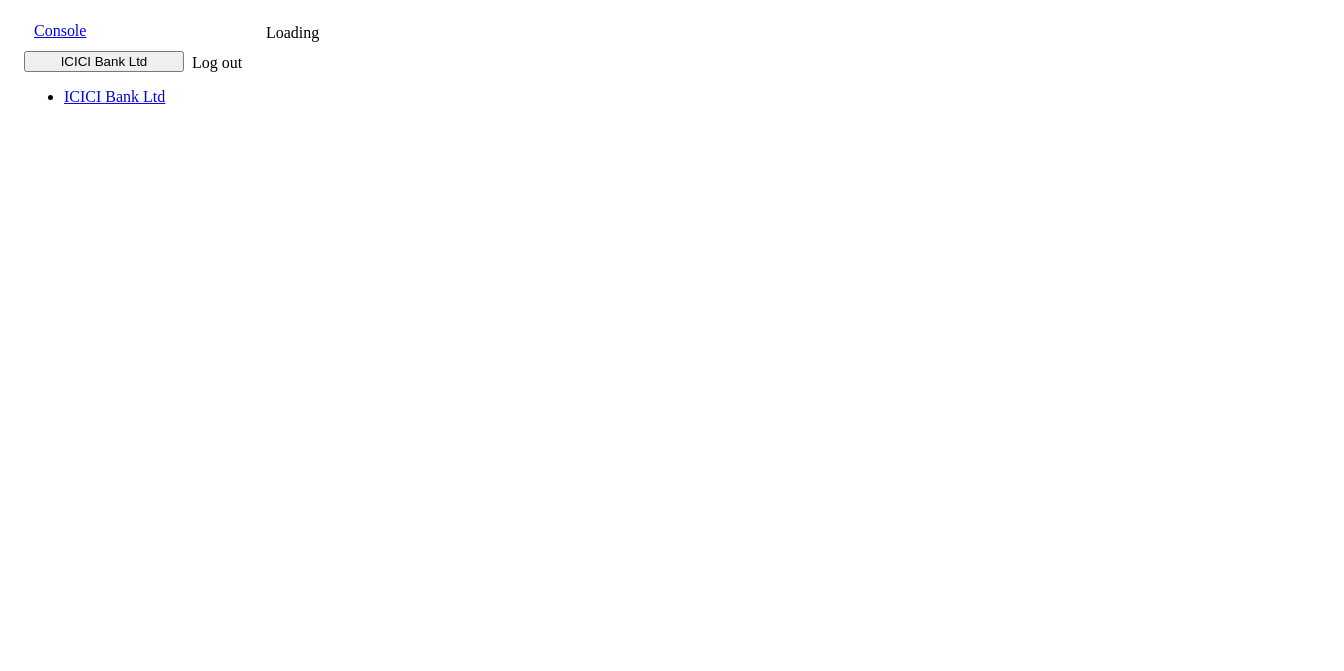 scroll, scrollTop: 0, scrollLeft: 0, axis: both 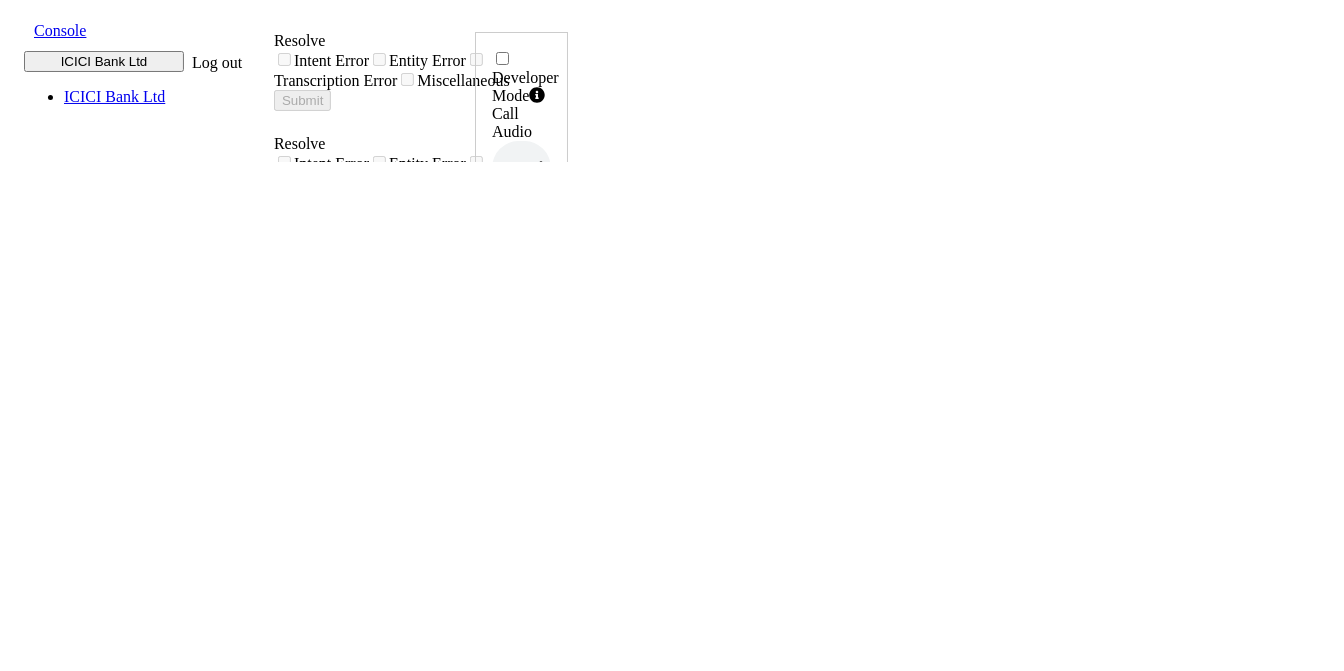 drag, startPoint x: 1210, startPoint y: 421, endPoint x: 1270, endPoint y: 426, distance: 60.207973 